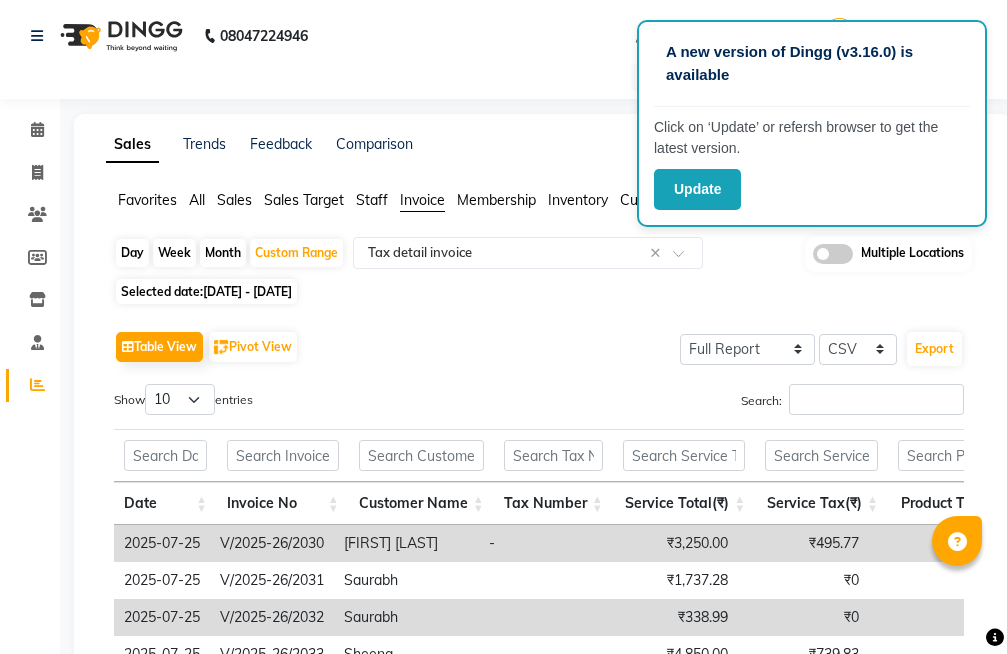 select on "full_report" 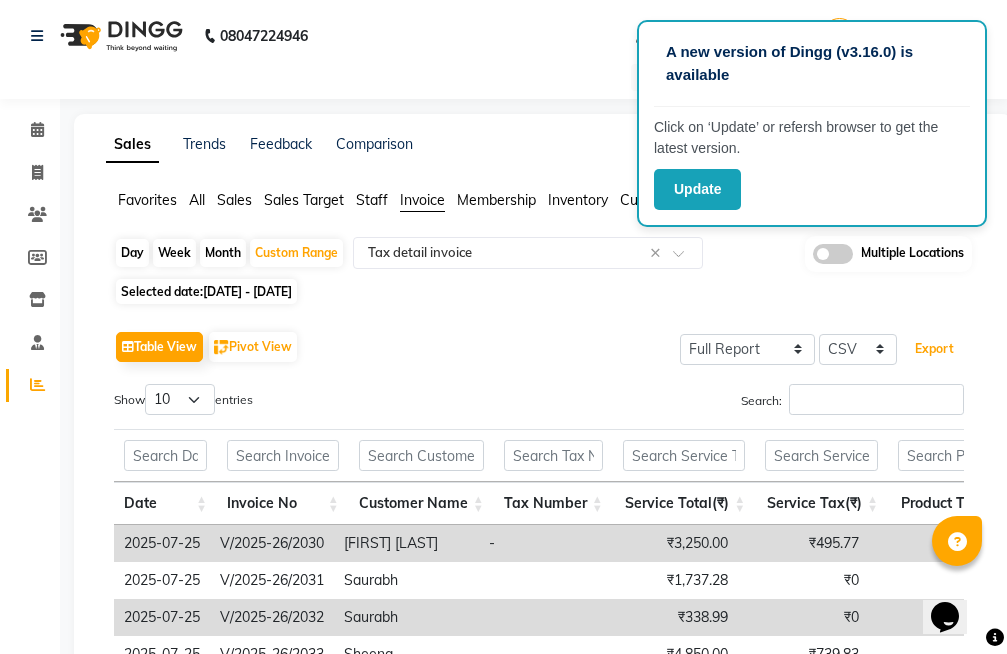 scroll, scrollTop: 0, scrollLeft: 0, axis: both 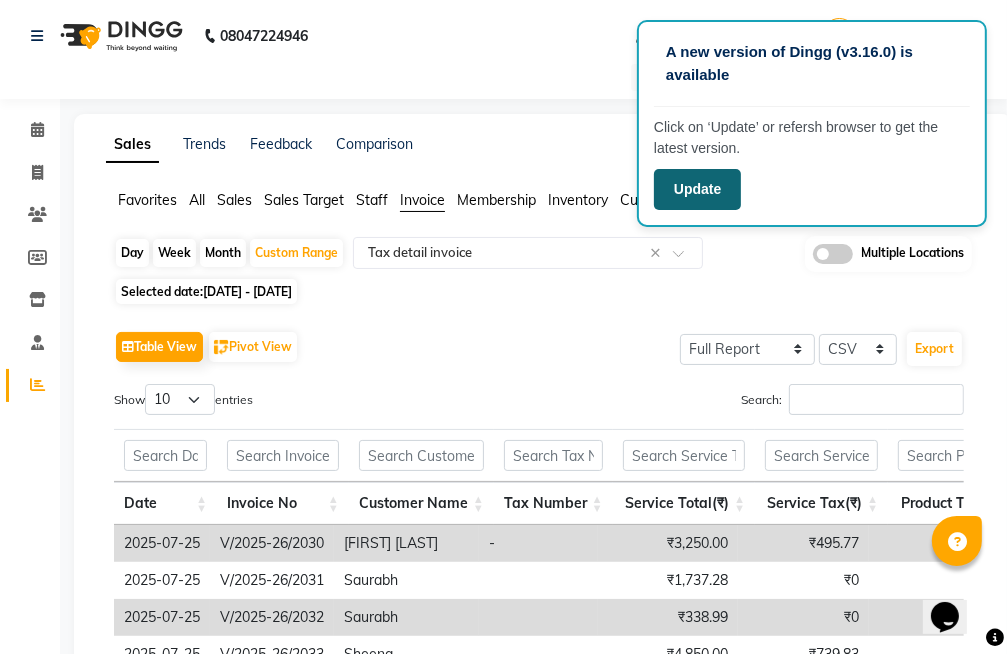 click on "Update" 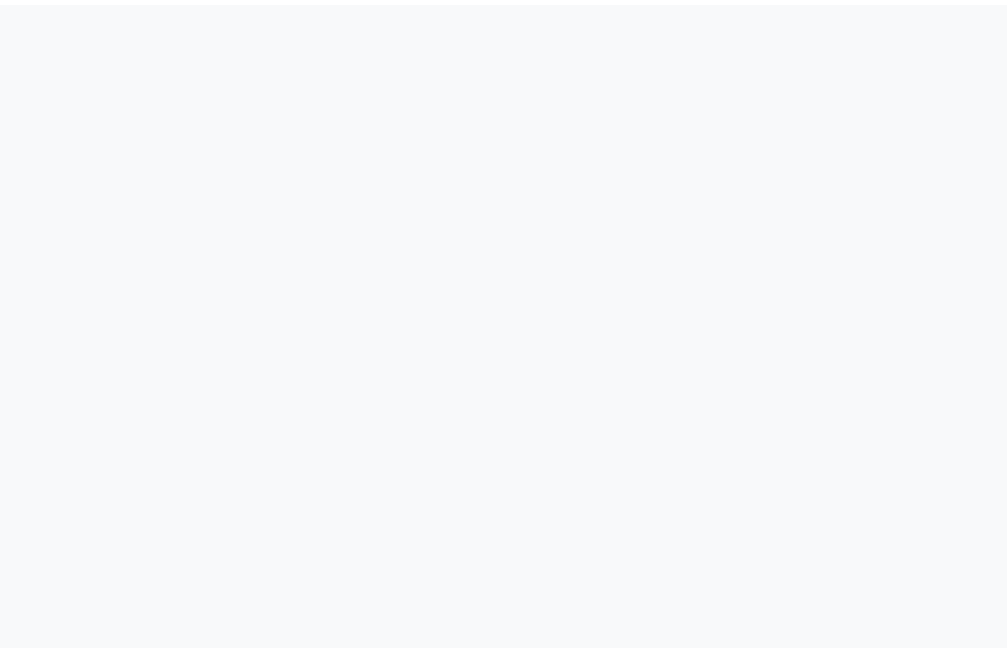 scroll, scrollTop: 0, scrollLeft: 0, axis: both 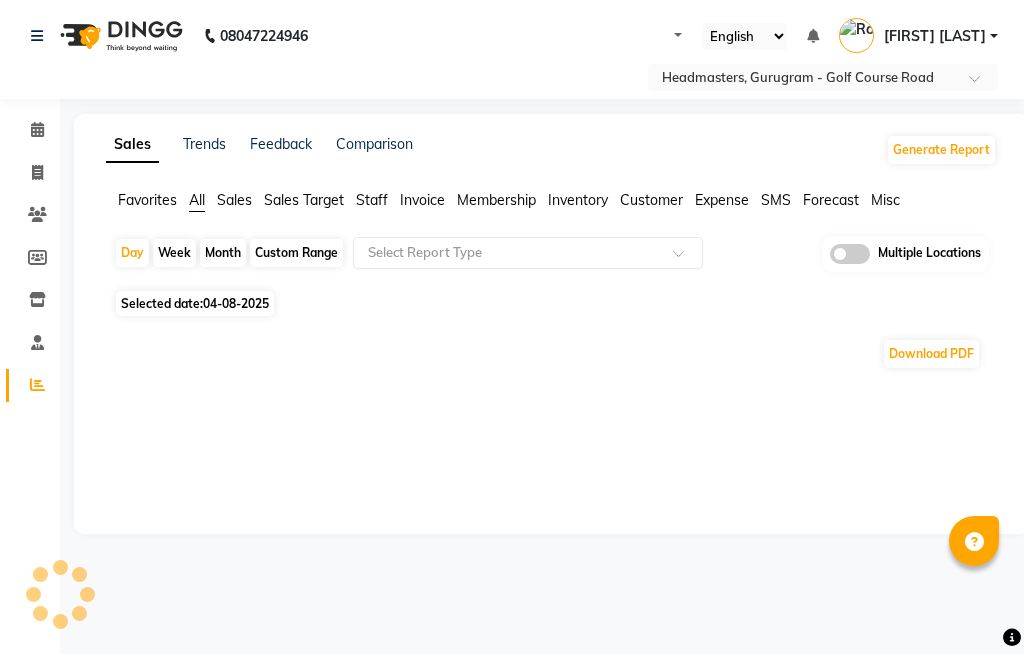 select on "en" 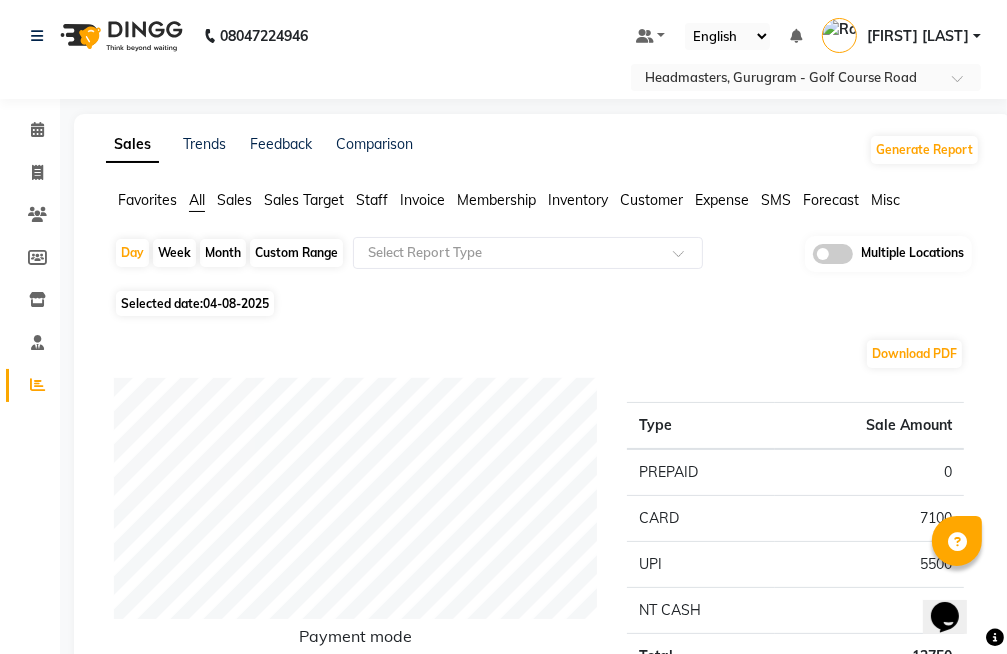 scroll, scrollTop: 0, scrollLeft: 0, axis: both 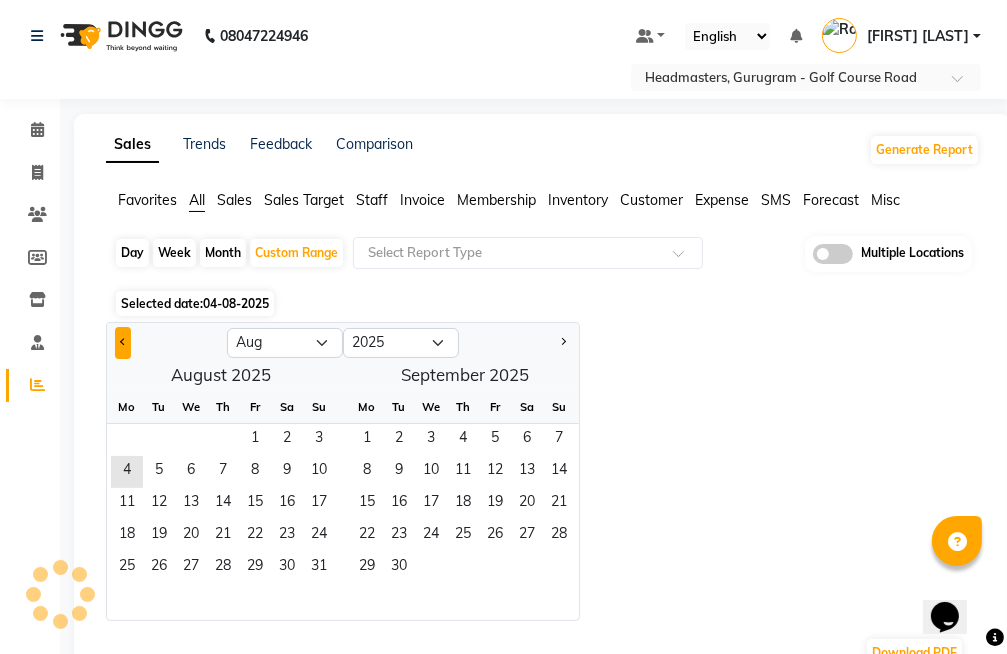 click 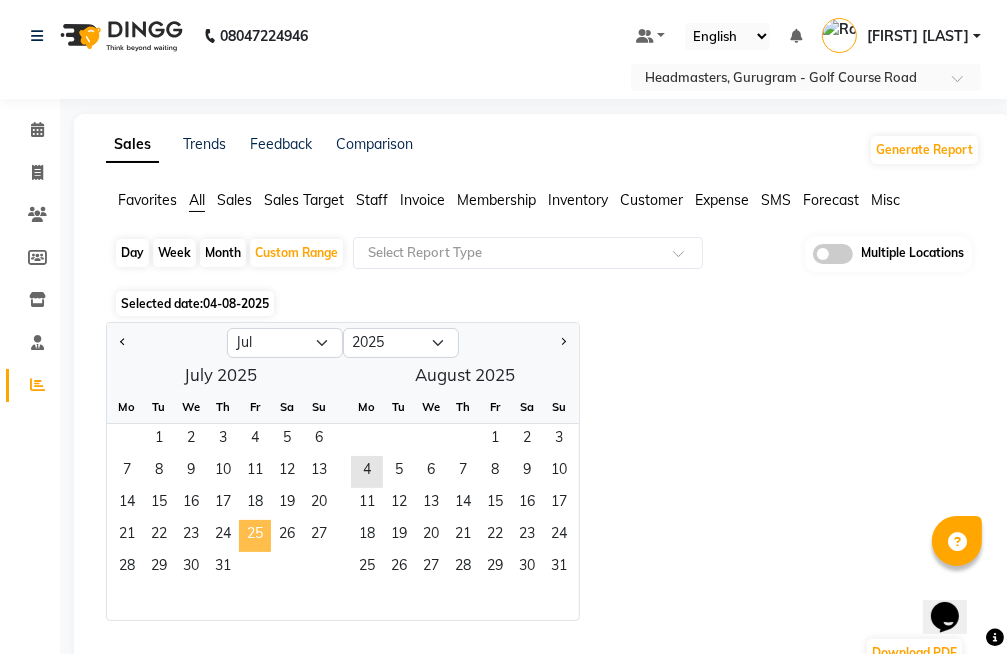 click on "25" 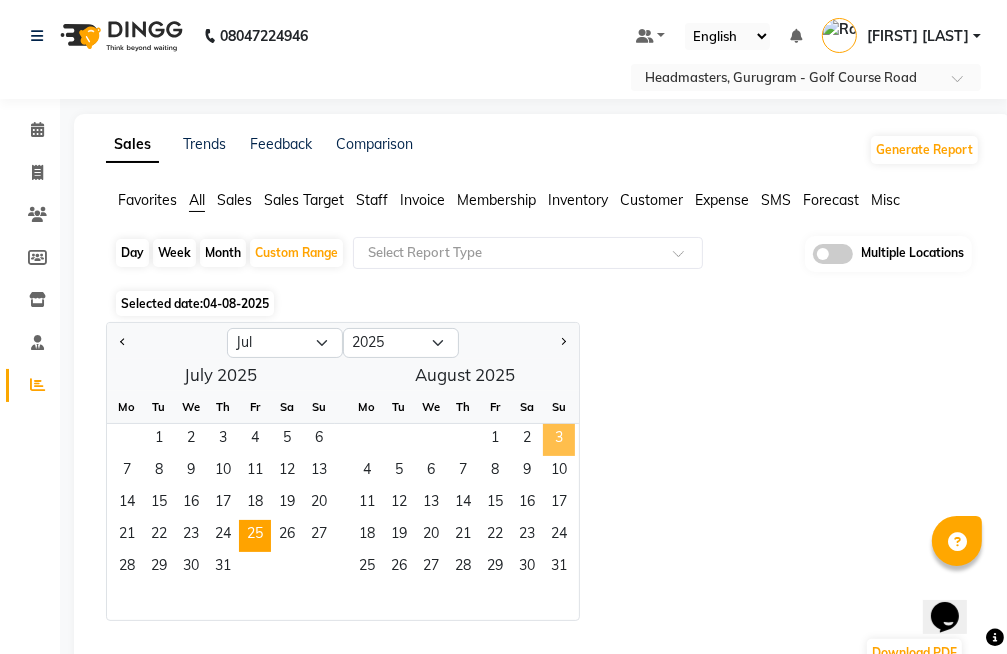 click on "3" 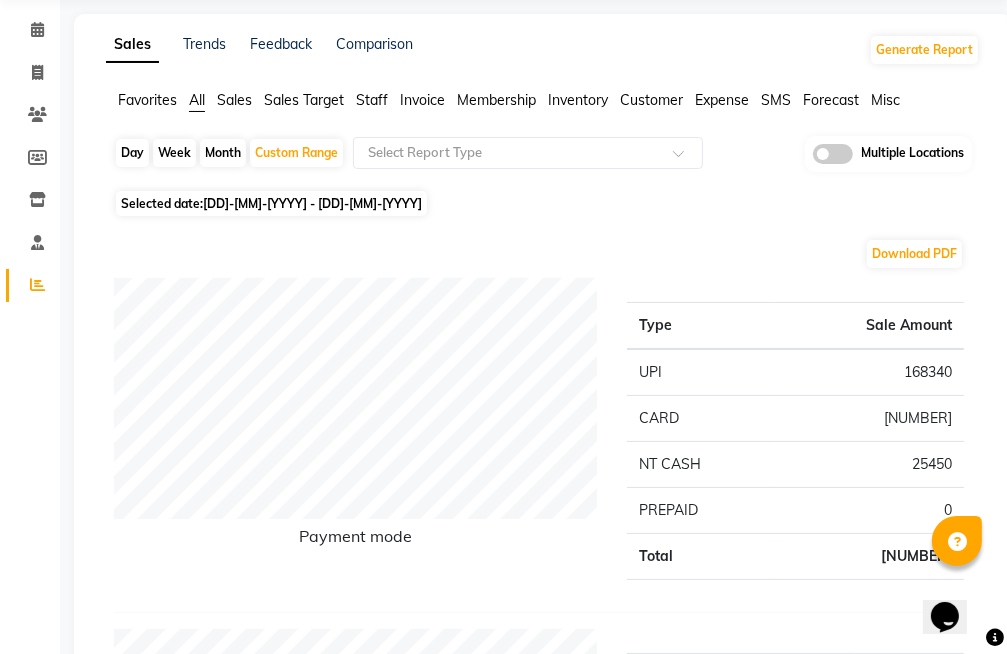 scroll, scrollTop: 200, scrollLeft: 0, axis: vertical 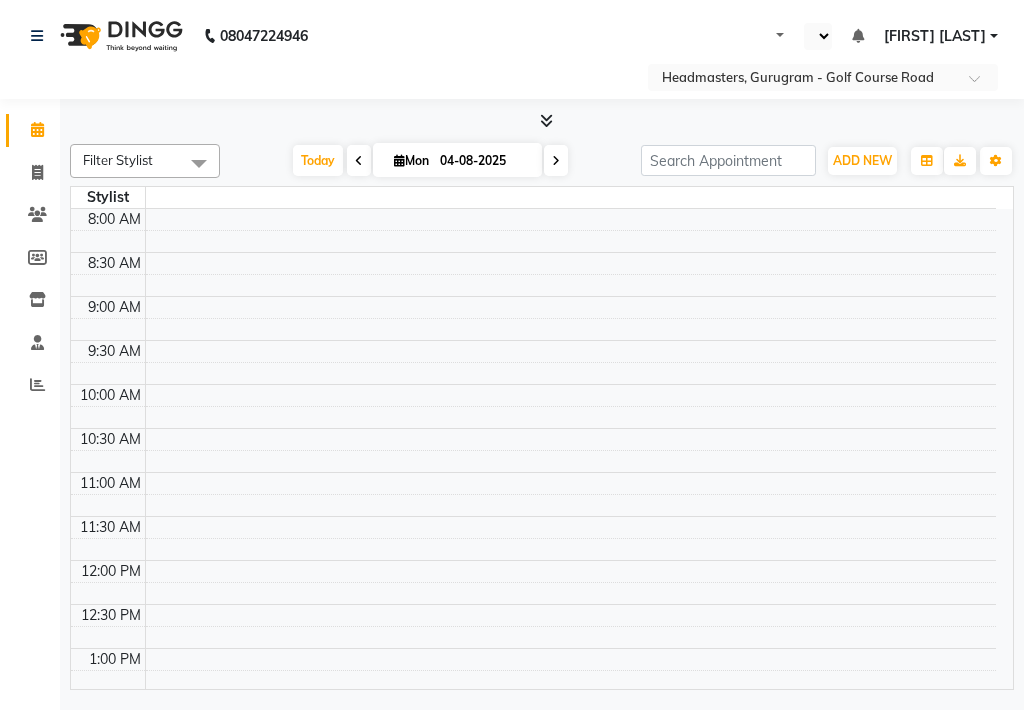 select on "en" 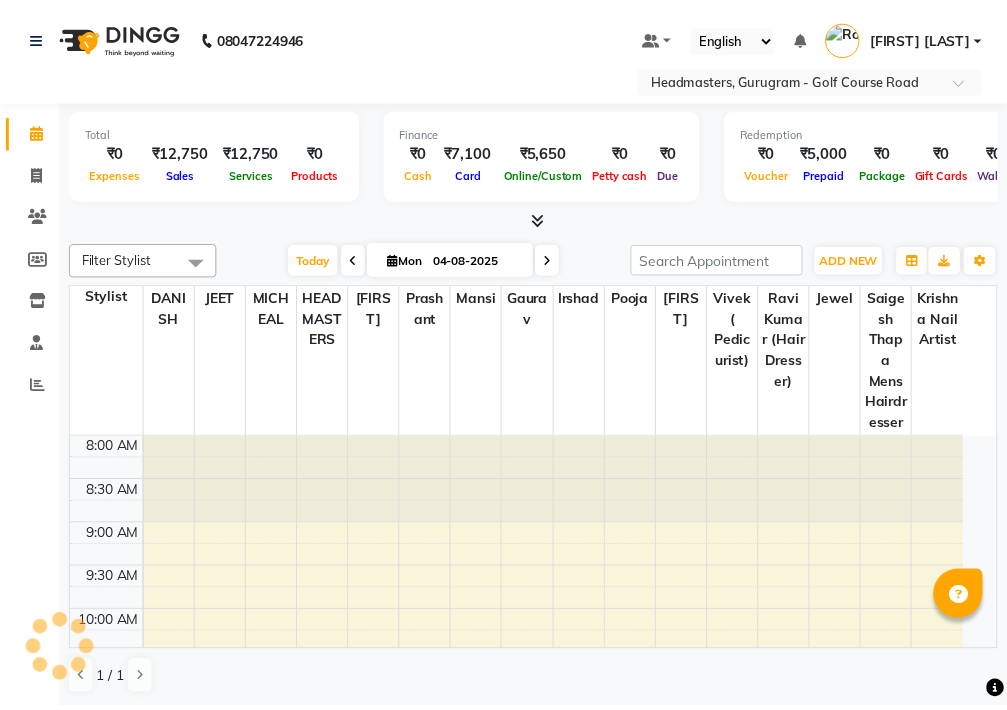 scroll, scrollTop: 0, scrollLeft: 0, axis: both 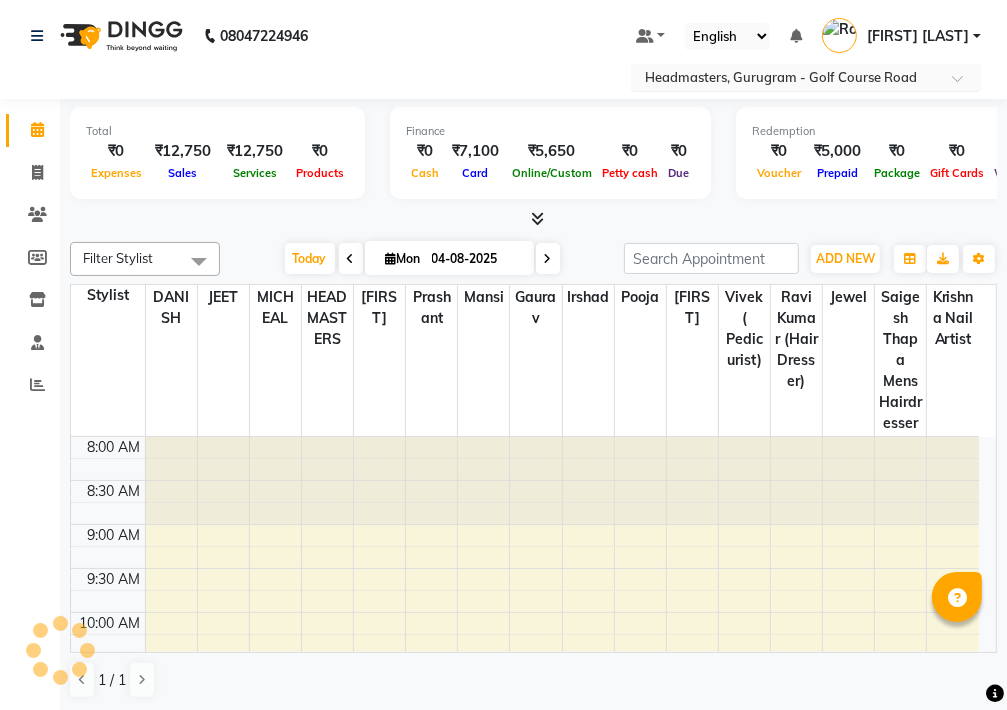 click at bounding box center (786, 79) 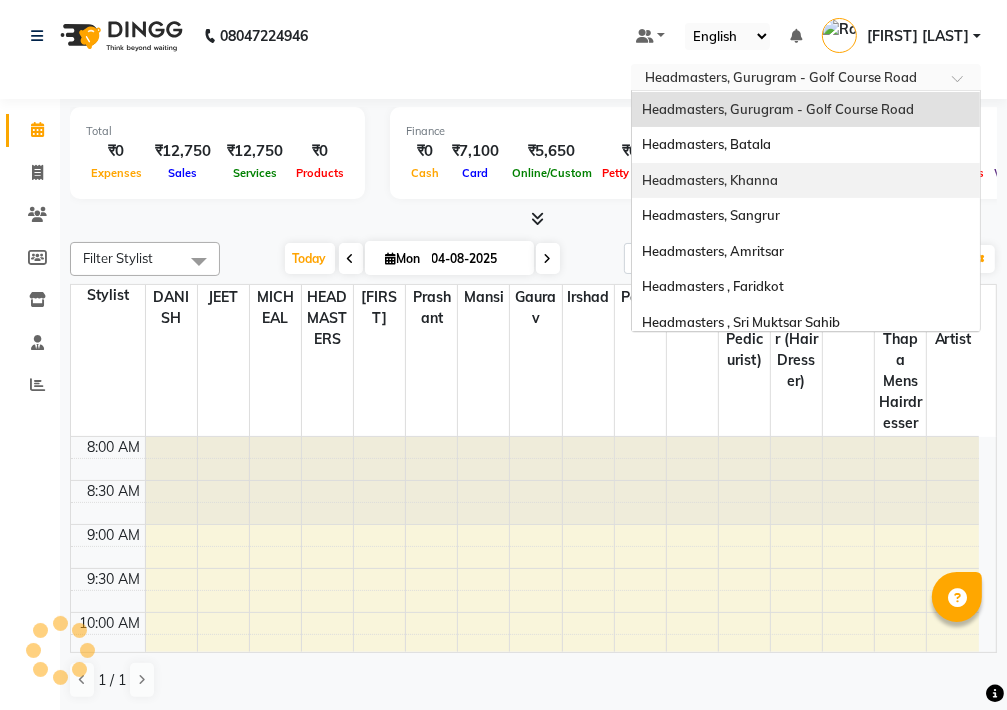 scroll, scrollTop: 395, scrollLeft: 0, axis: vertical 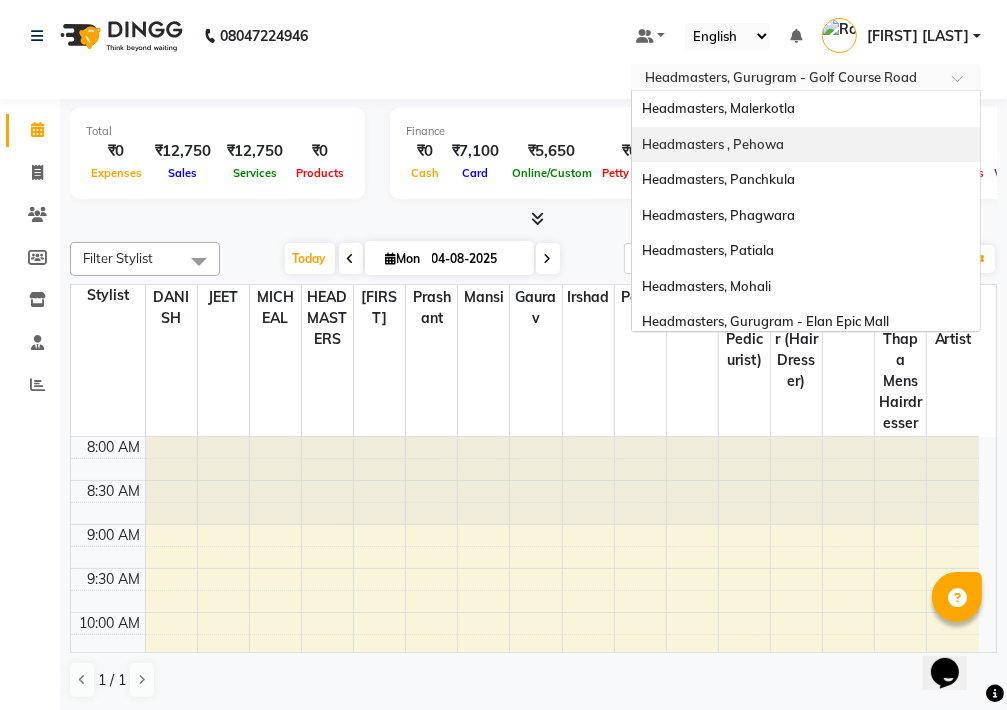 click on "Headmasters , Pehowa" at bounding box center (713, 144) 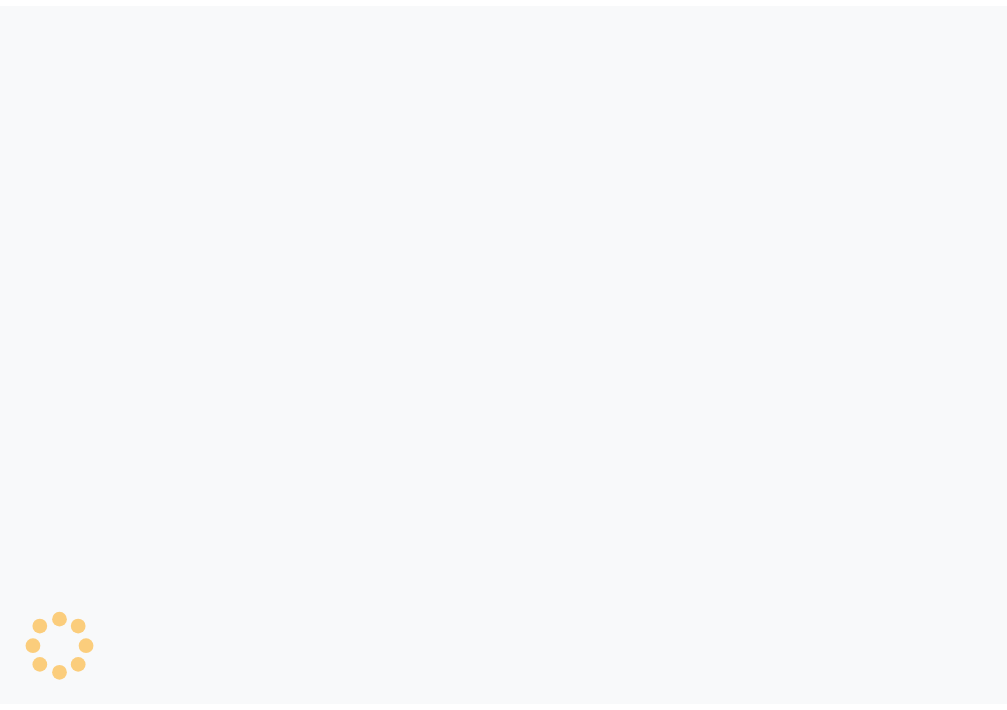 scroll, scrollTop: 0, scrollLeft: 0, axis: both 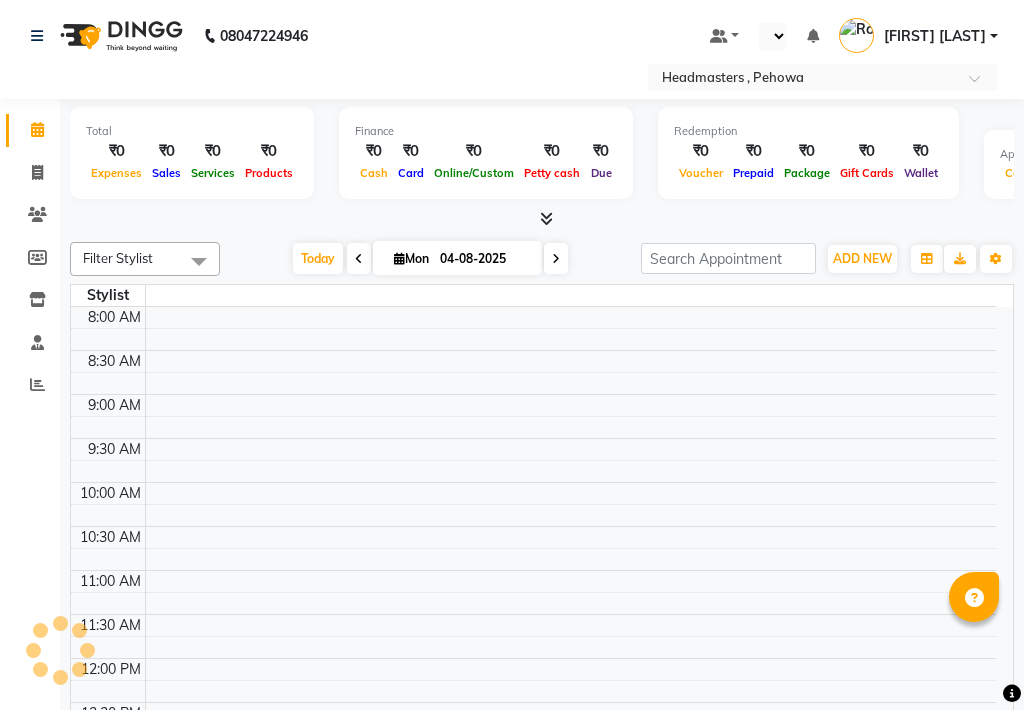select on "en" 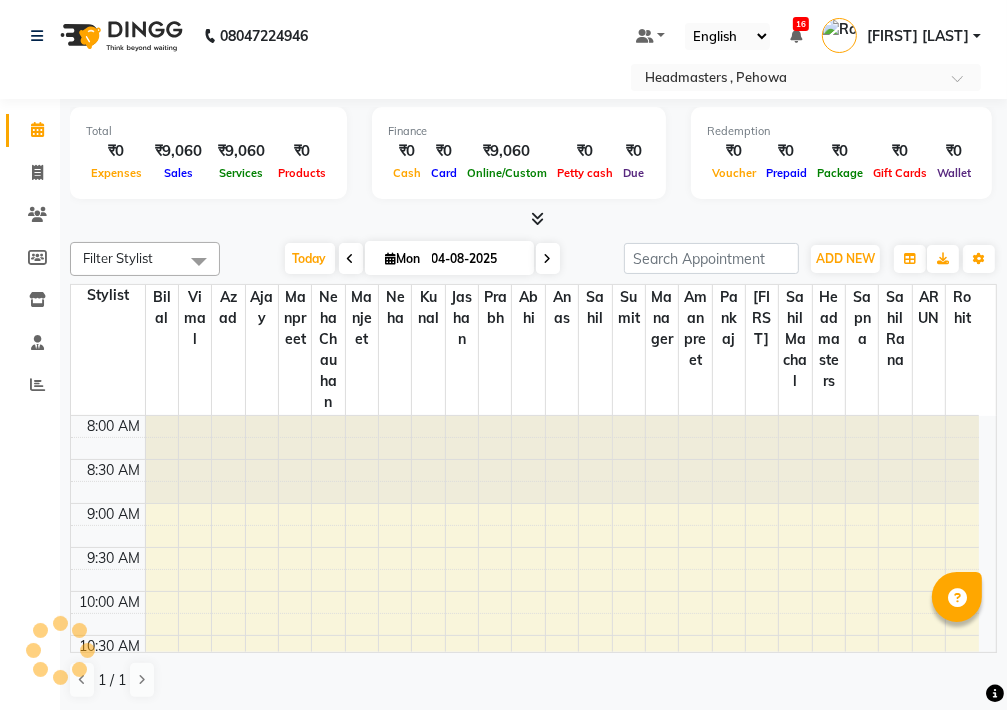 scroll, scrollTop: 0, scrollLeft: 0, axis: both 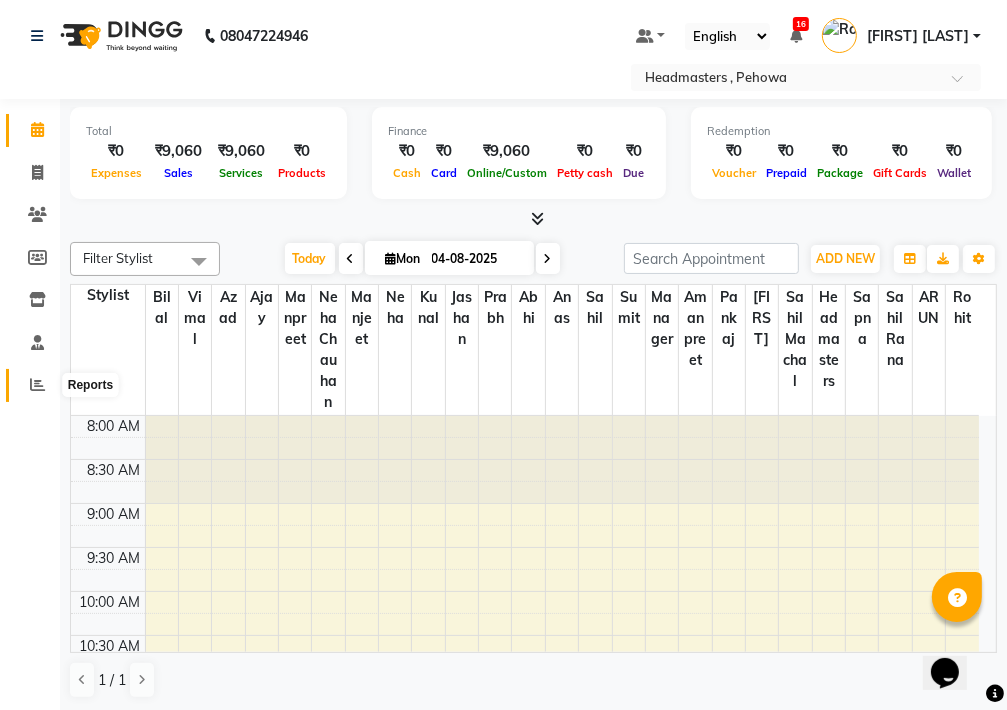click 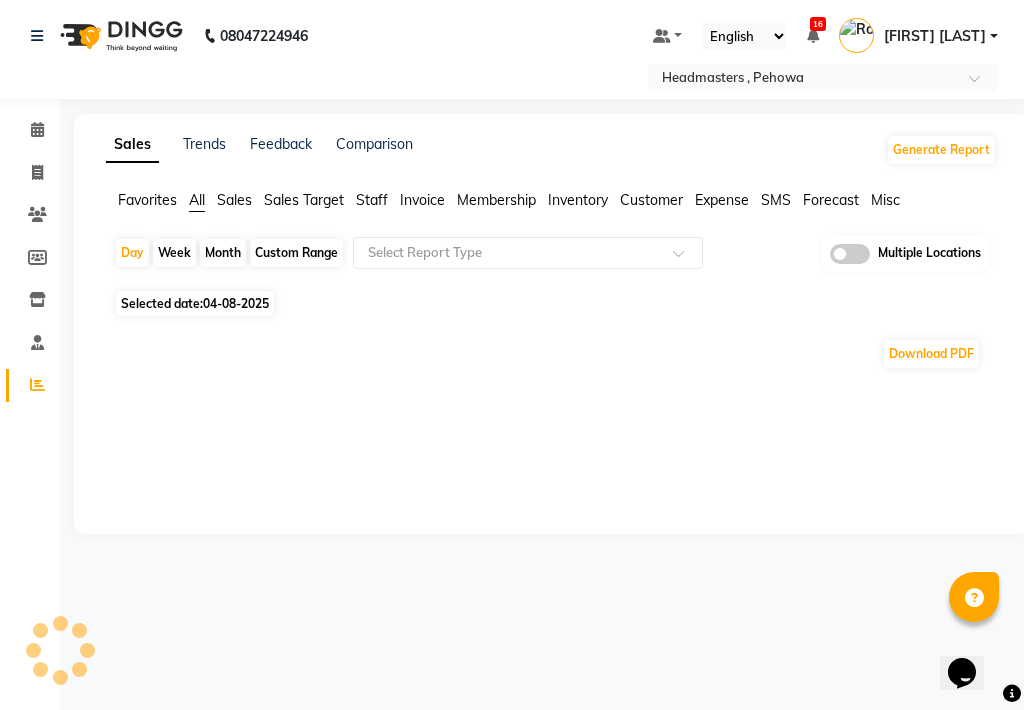 click on "Custom Range" 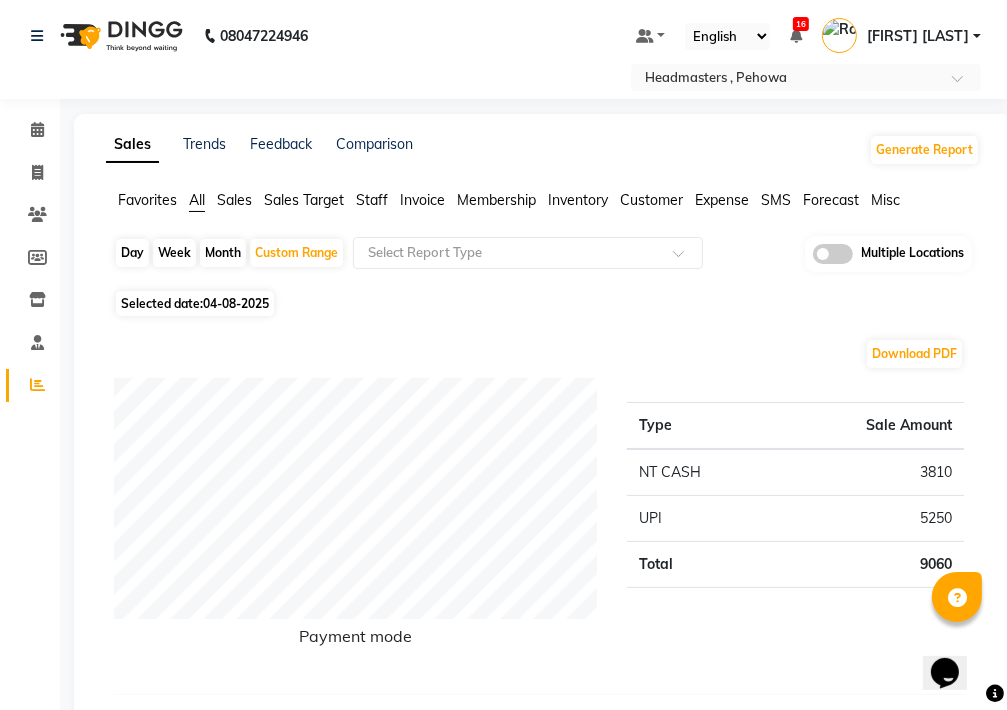 click on "Download PDF" 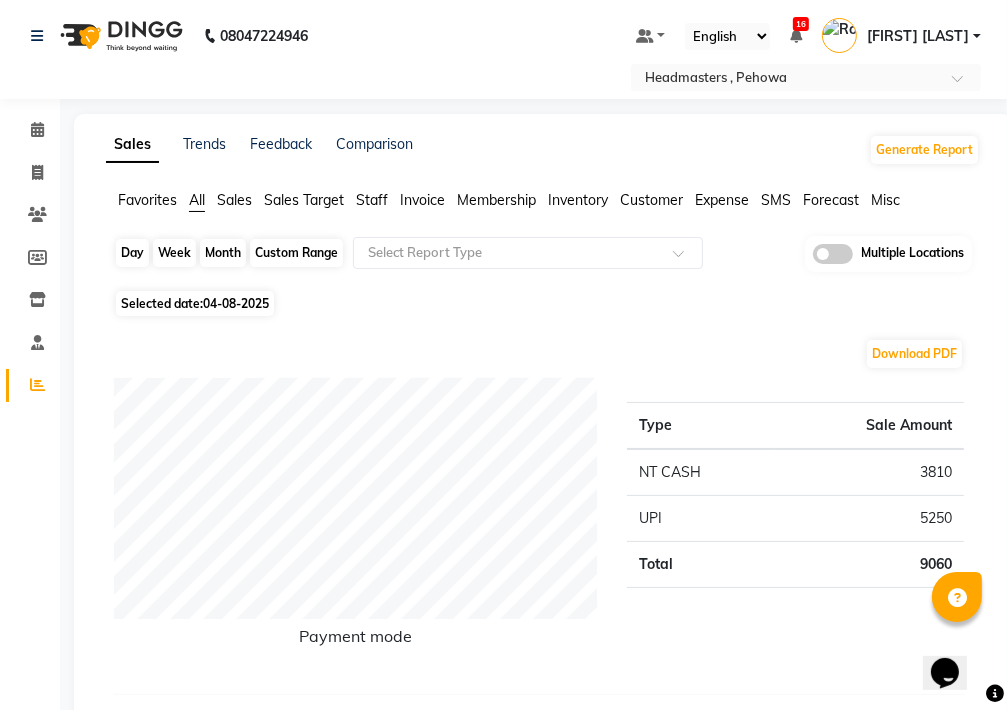 click on "Custom Range" 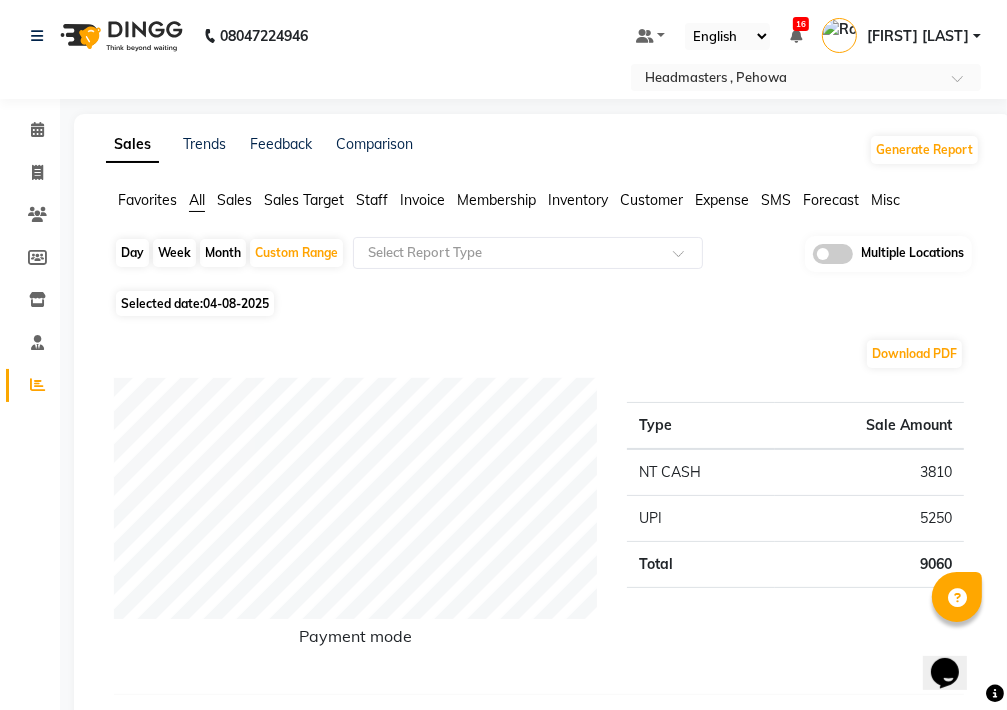 select on "8" 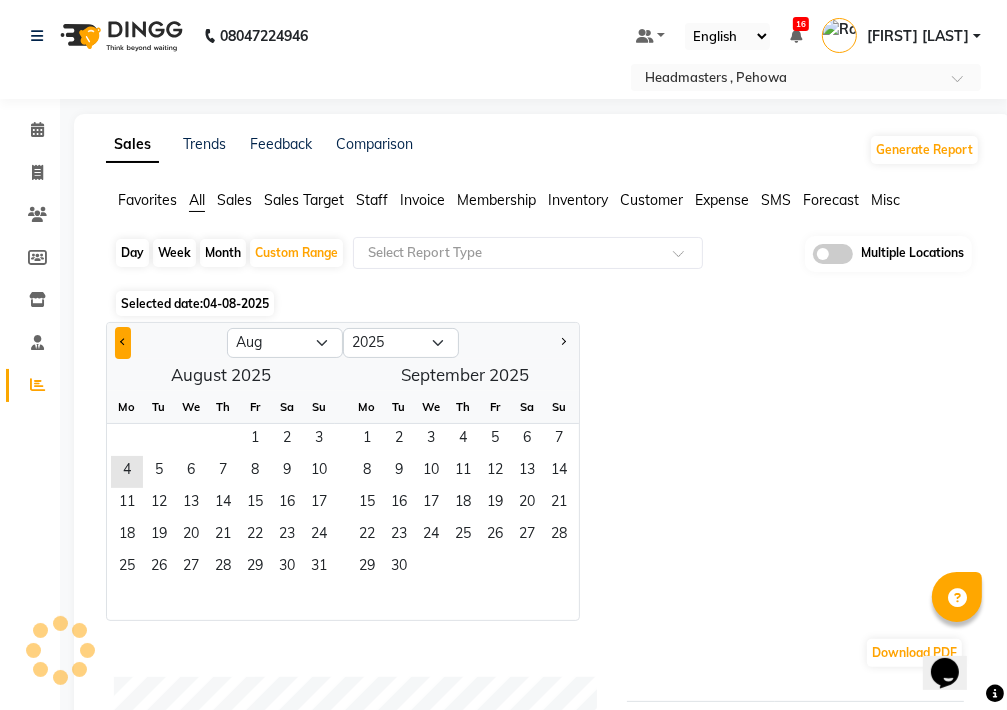 click 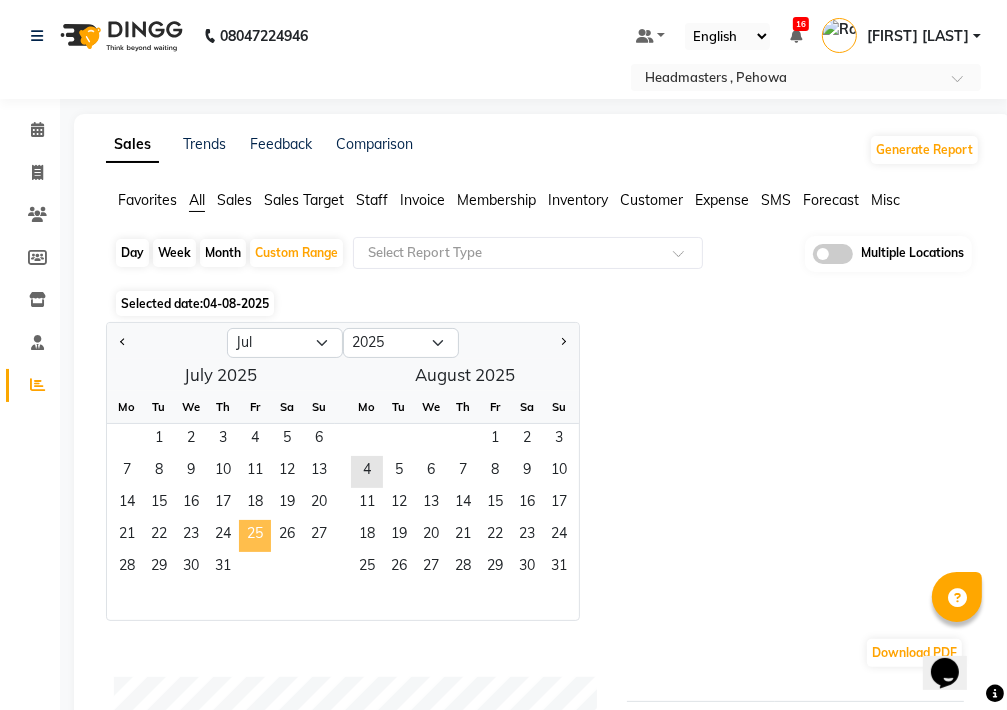 click on "25" 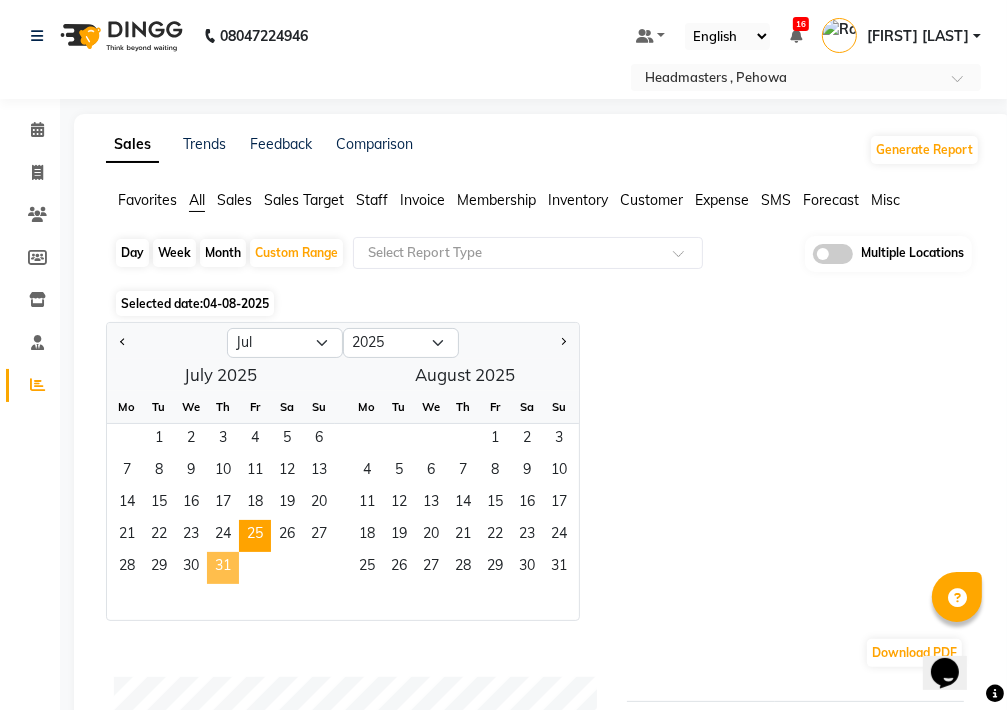 click on "31" 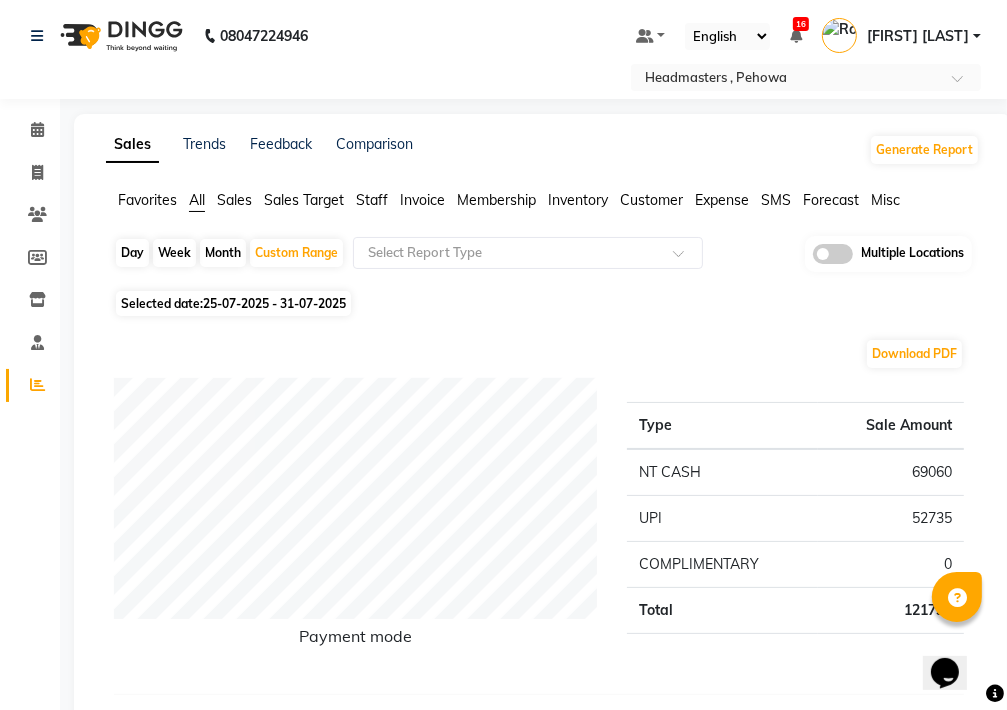 scroll, scrollTop: 200, scrollLeft: 0, axis: vertical 